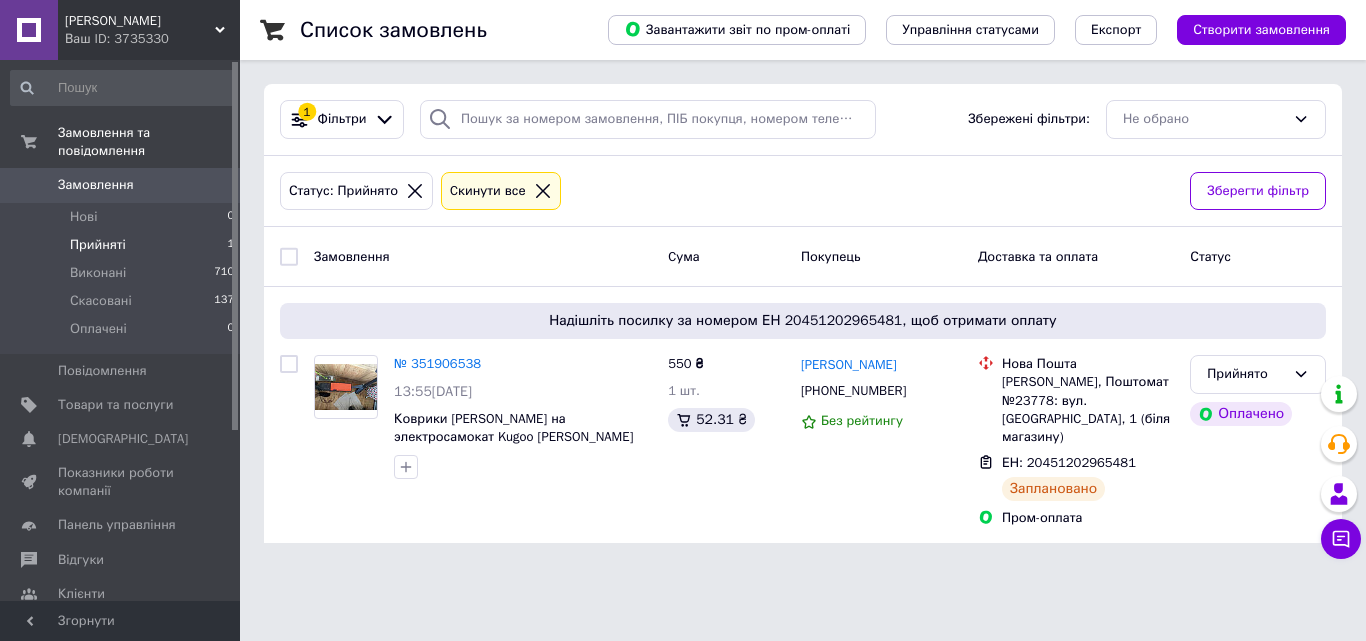 scroll, scrollTop: 0, scrollLeft: 0, axis: both 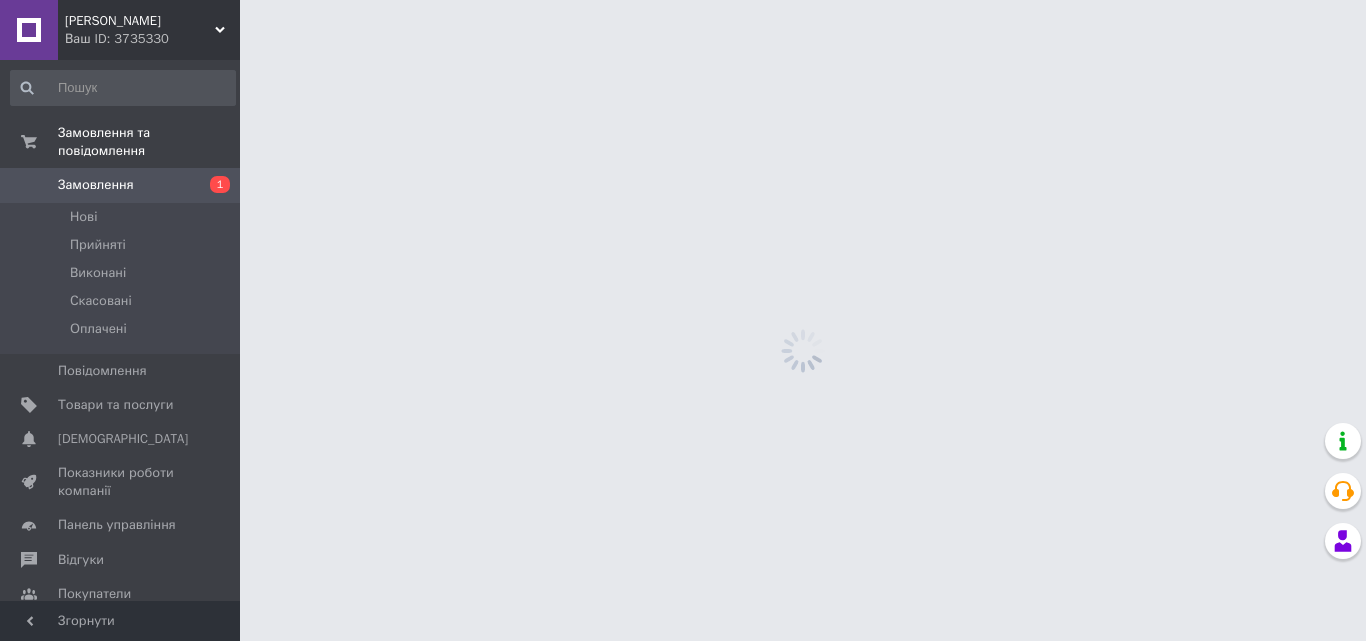 drag, startPoint x: 0, startPoint y: 0, endPoint x: 716, endPoint y: 330, distance: 788.38824 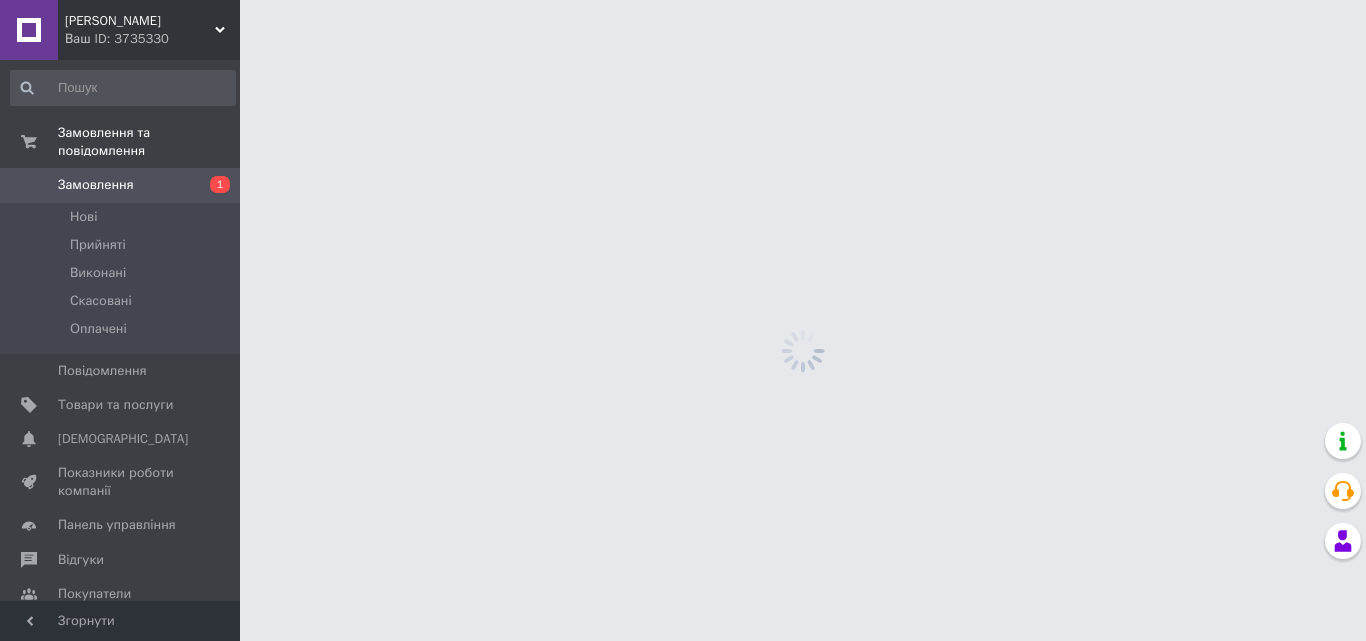 click on "Замовлення та повідомлення" at bounding box center [123, 142] 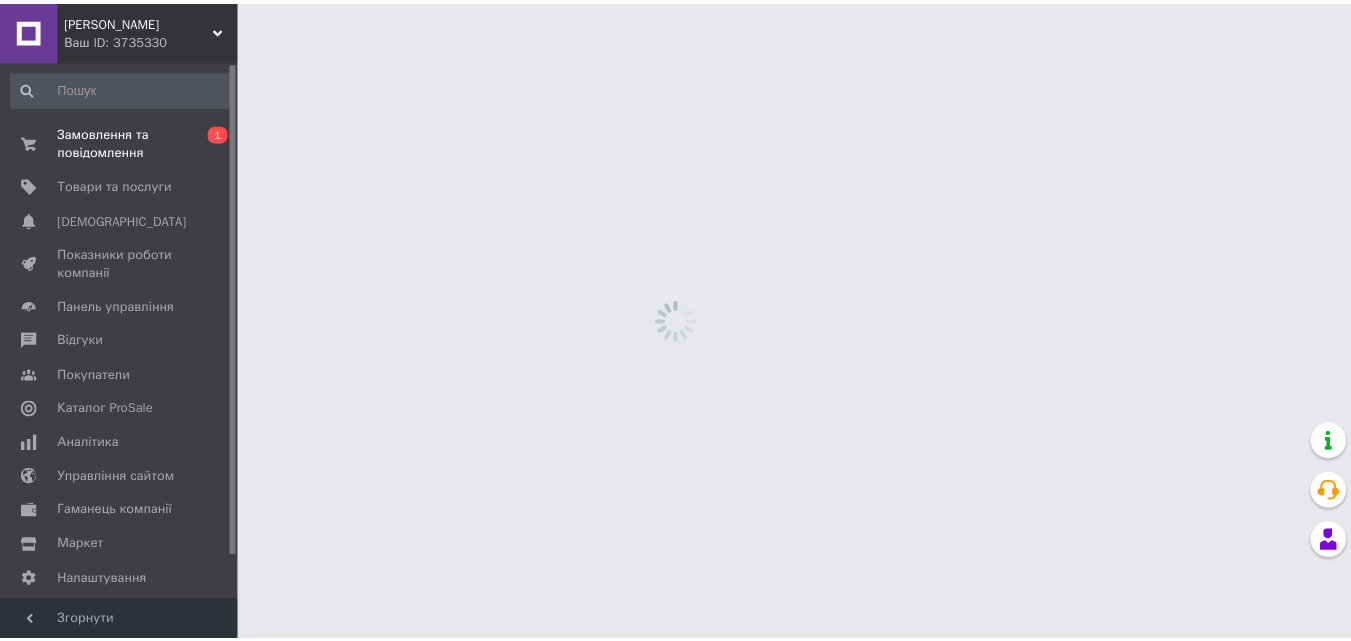 scroll, scrollTop: 0, scrollLeft: 0, axis: both 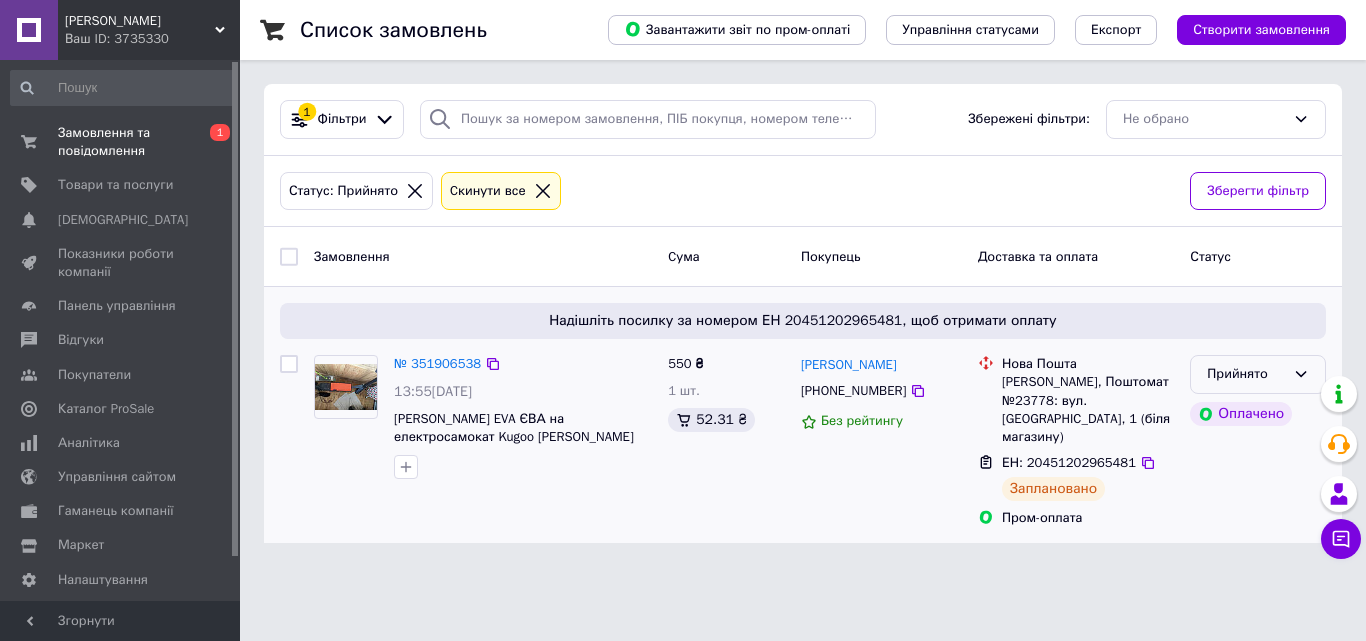 click on "Прийнято" at bounding box center (1246, 374) 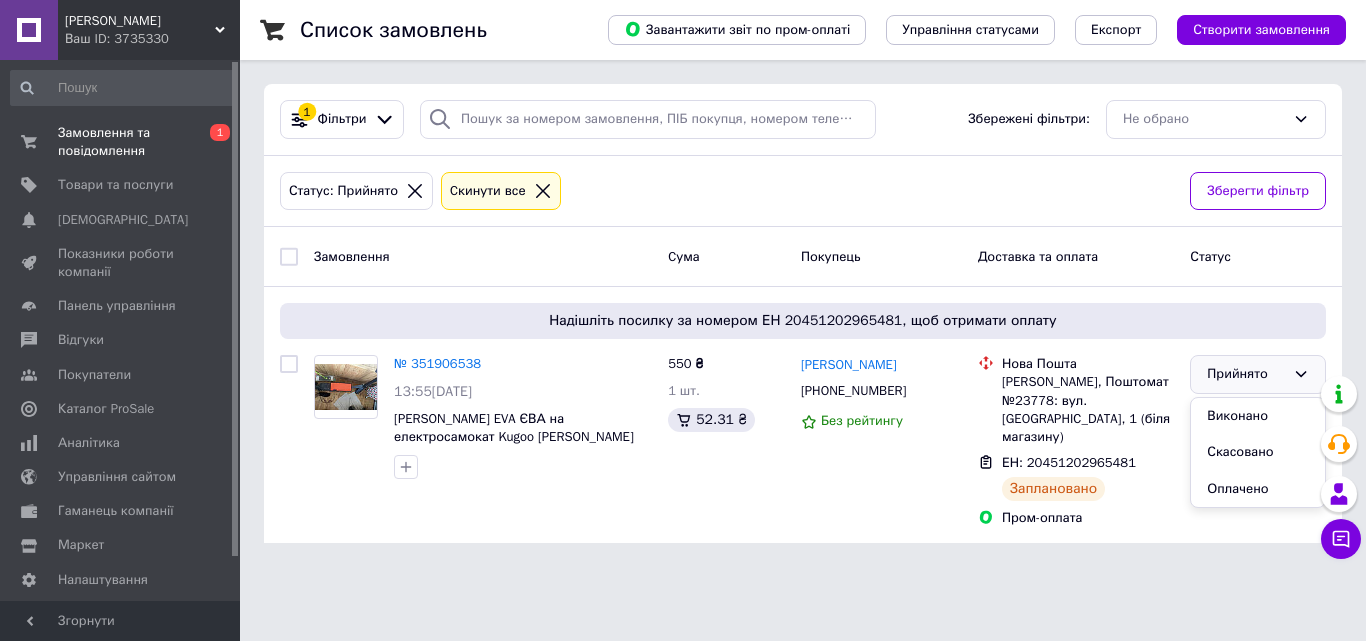 click on "ЕВА Вей Ваш ID: 3735330 Сайт ЕВА Вей Кабінет покупця Перевірити стан системи Сторінка на порталі Довідка Вийти Замовлення та повідомлення 0 1 Товари та послуги Сповіщення 0 0 Показники роботи компанії Панель управління Відгуки Покупатели Каталог ProSale Аналітика Управління сайтом Гаманець компанії Маркет Налаштування Тарифи та рахунки Prom мікс 1 000 Згорнути
Список замовлень   Завантажити звіт по пром-оплаті Управління статусами Експорт Створити замовлення 1 Фільтри Збережені фільтри: Не обрано Cума" at bounding box center (683, 283) 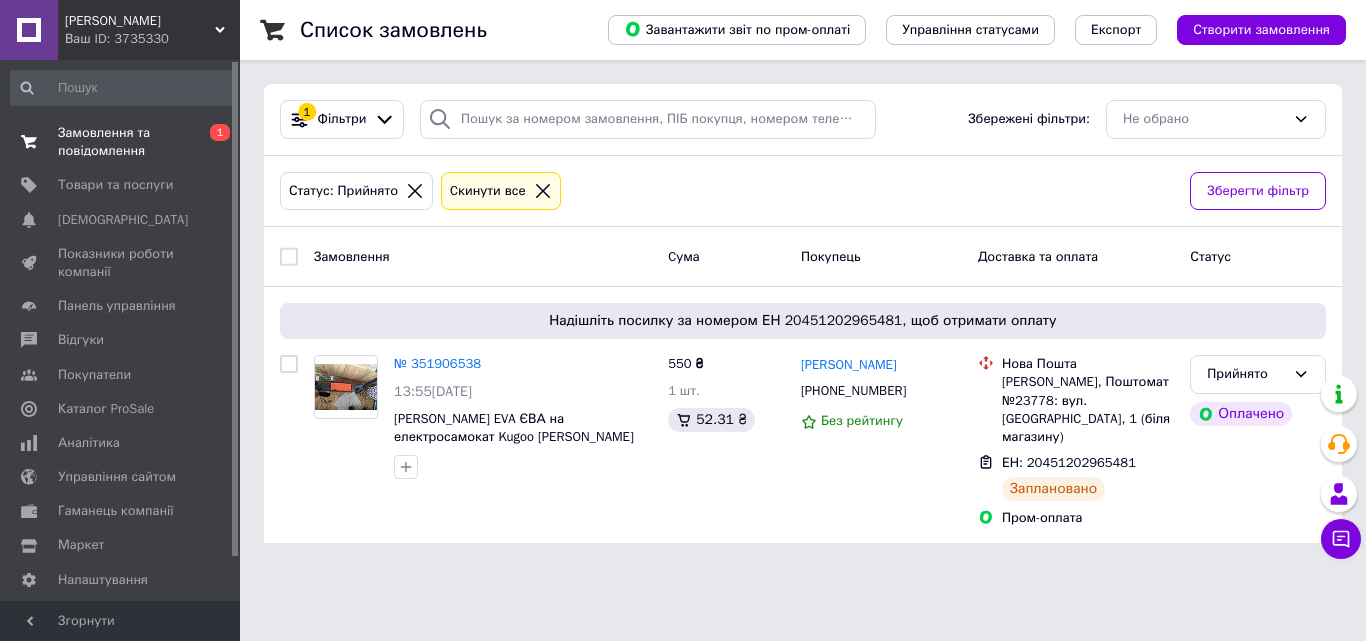 click on "Замовлення та повідомлення" at bounding box center (121, 142) 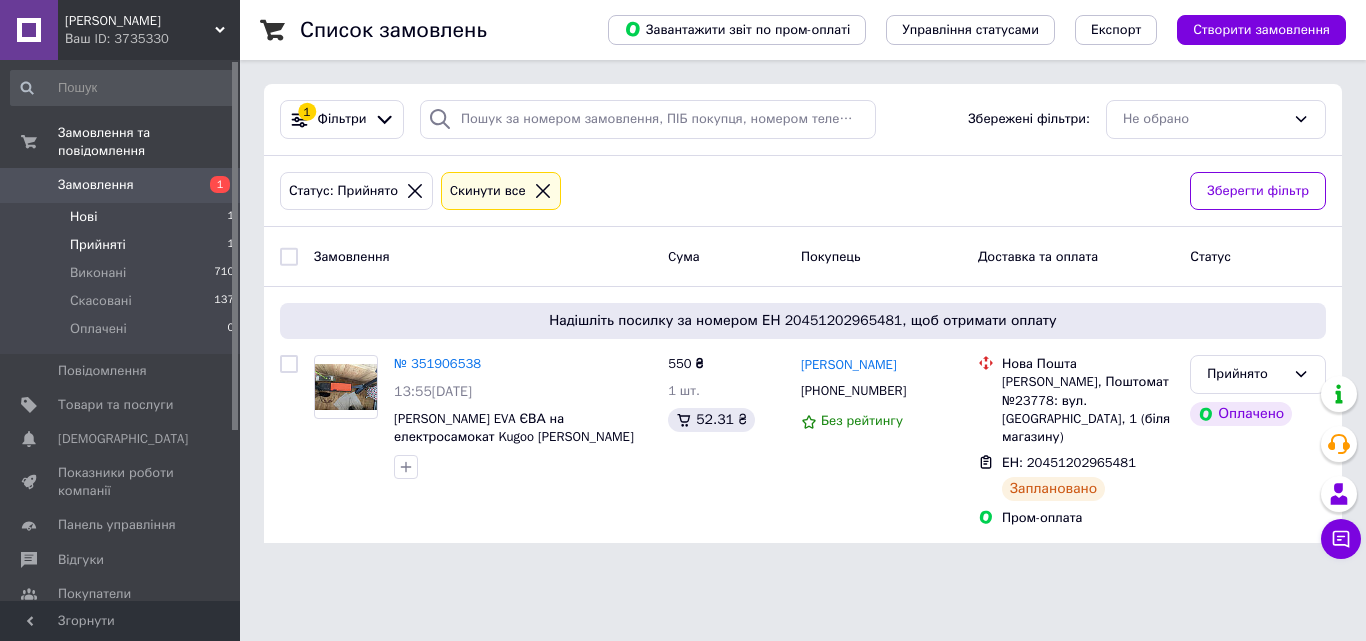 click on "Нові 1" at bounding box center (123, 217) 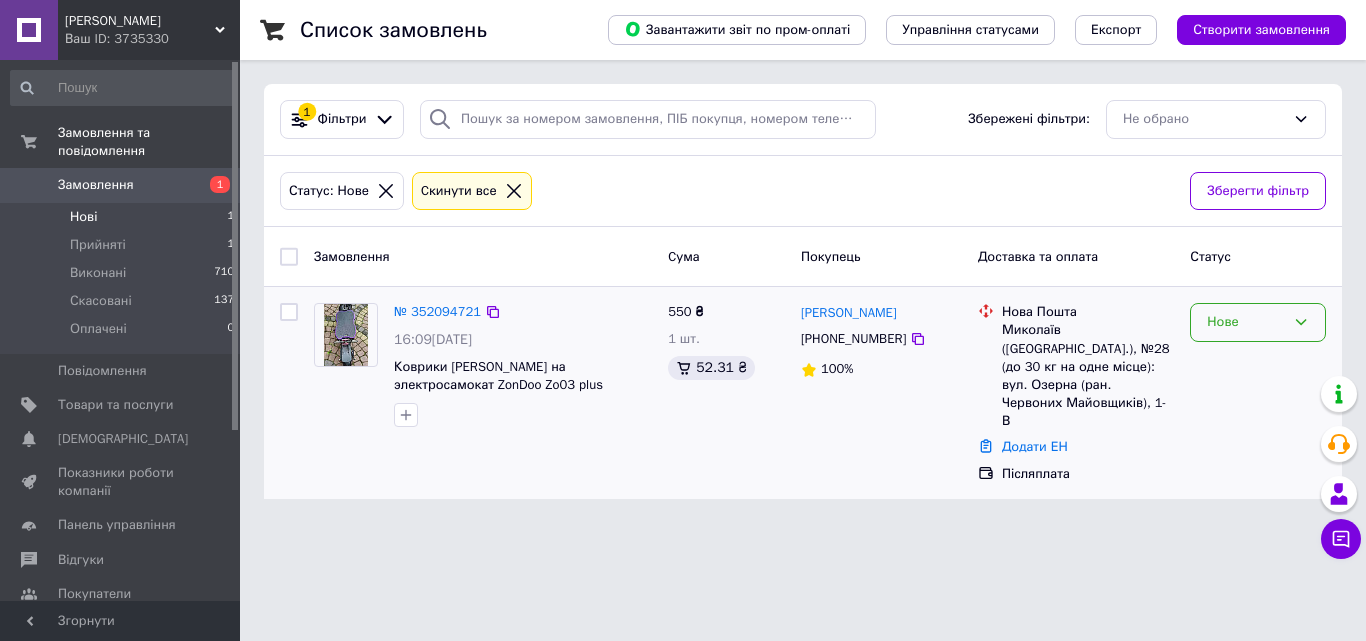click on "Нове" at bounding box center (1246, 322) 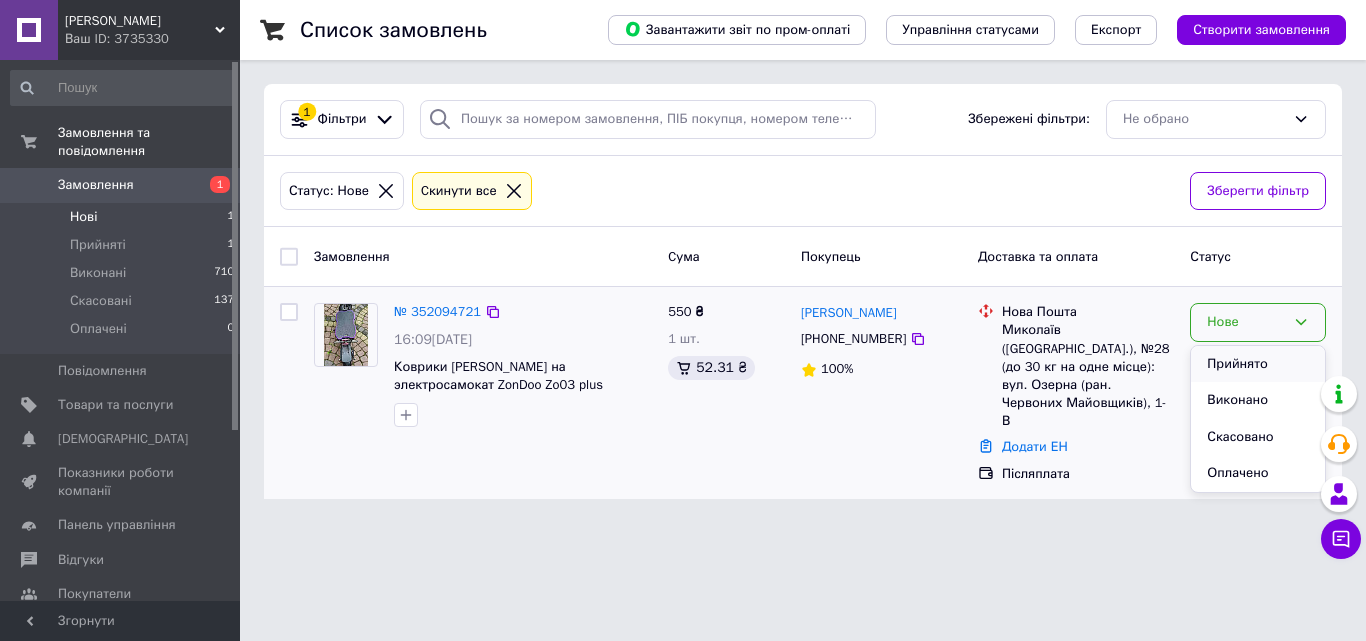 click on "Прийнято" at bounding box center (1258, 364) 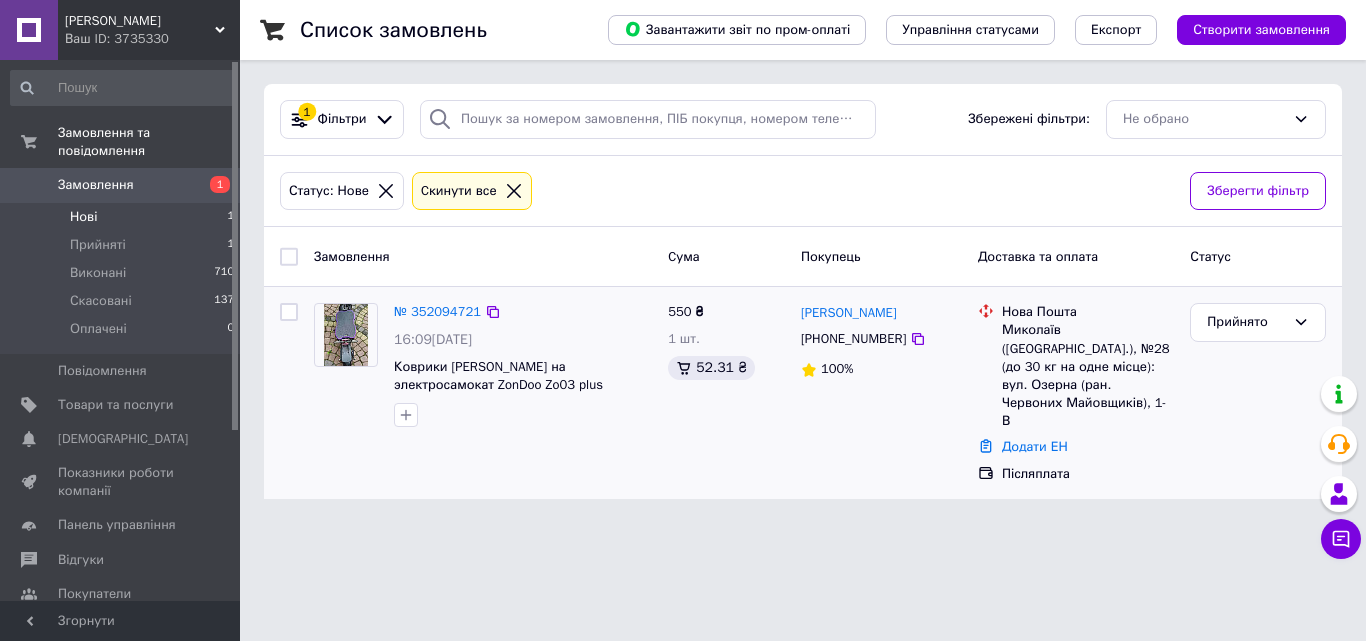 click on "Нові 1" at bounding box center (123, 217) 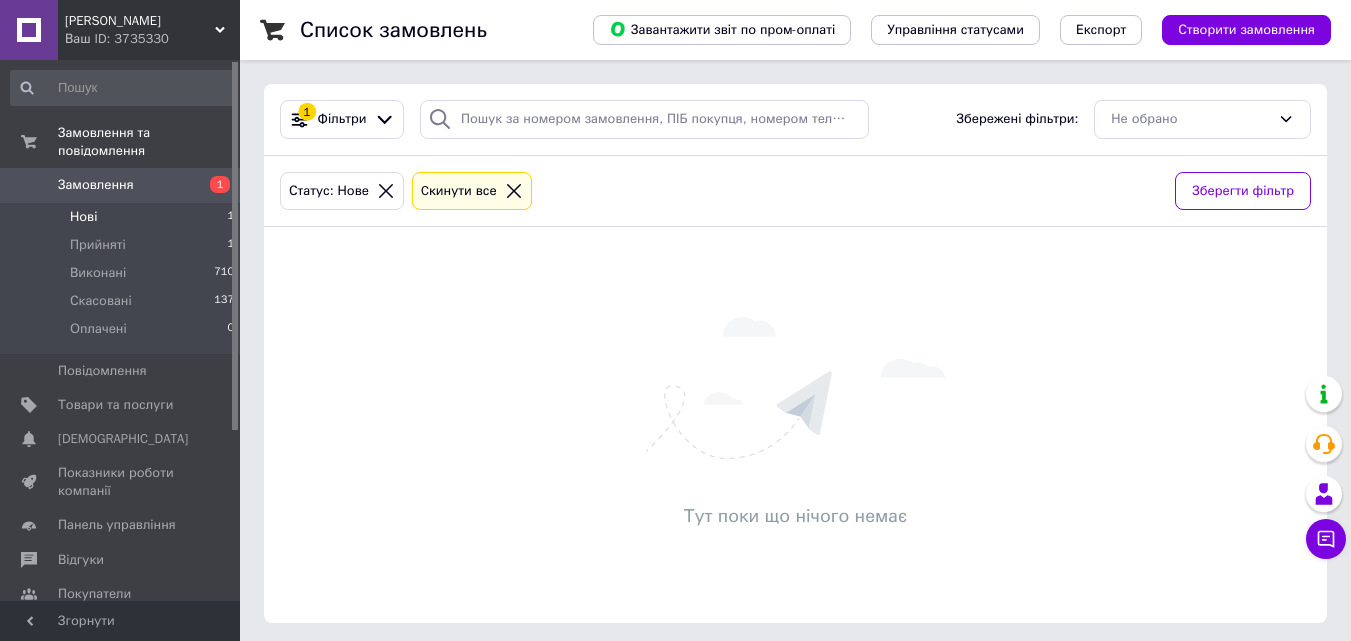 click on "Нові 1" at bounding box center [123, 217] 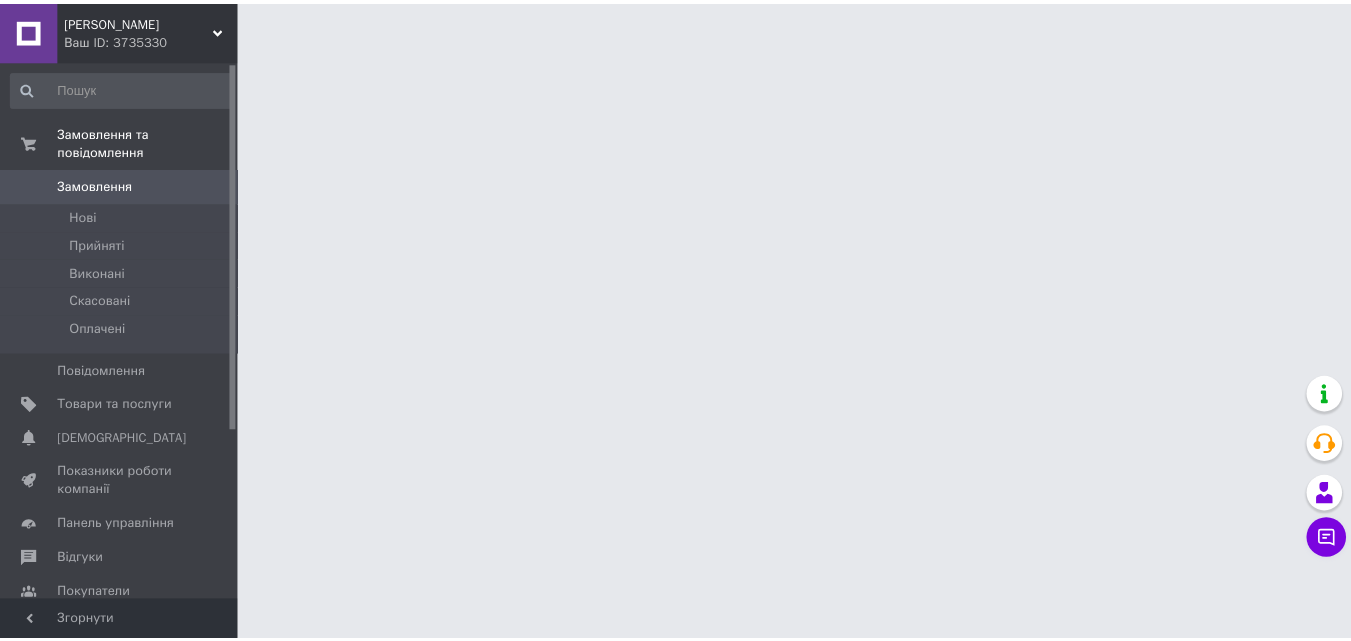 scroll, scrollTop: 0, scrollLeft: 0, axis: both 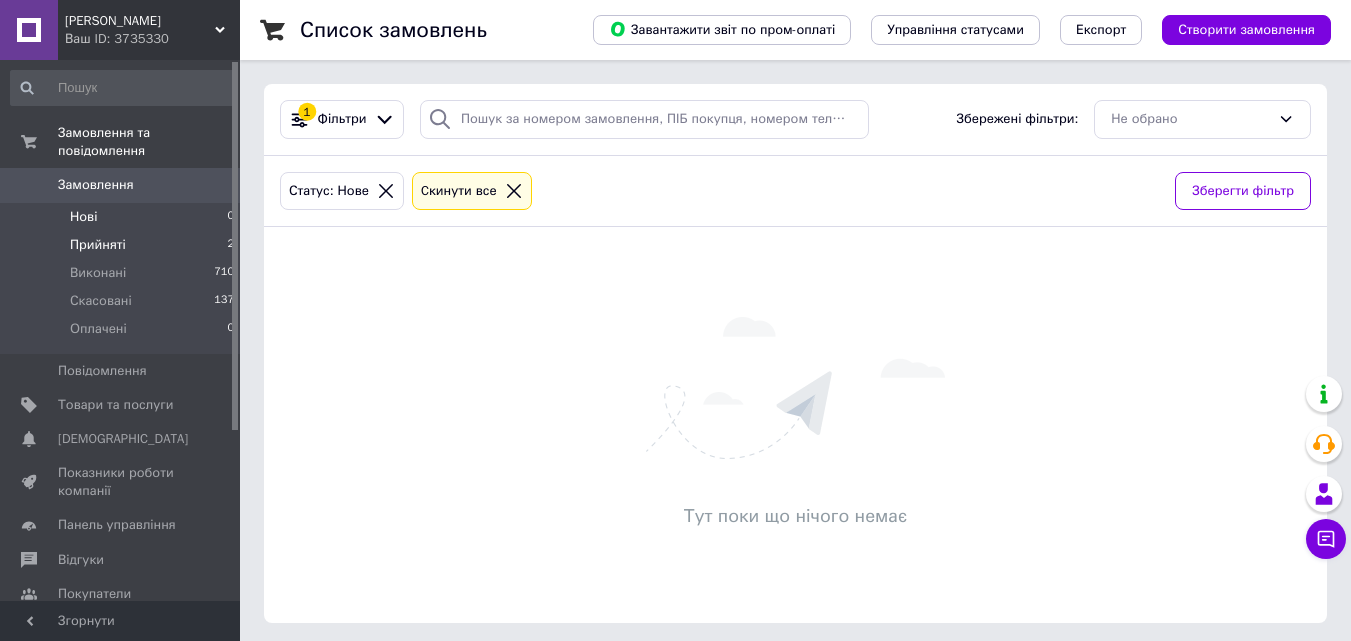 click on "Прийняті" at bounding box center [98, 245] 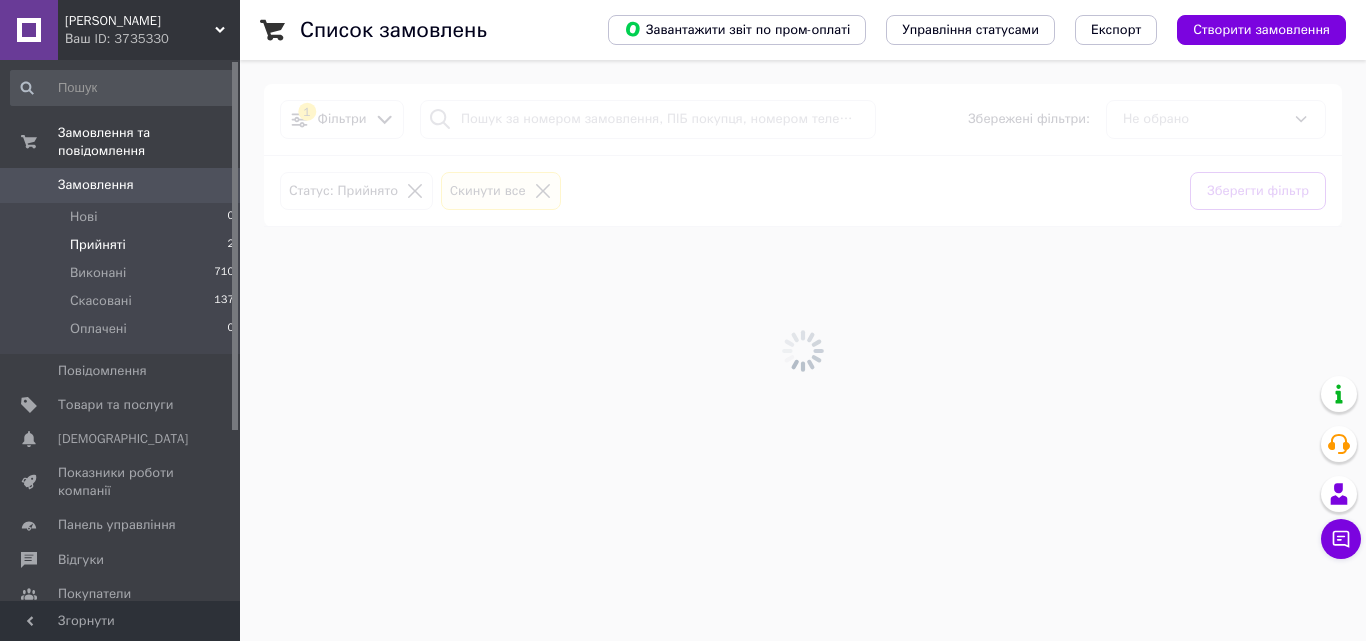 click on "Чат з покупцем" at bounding box center (1341, 539) 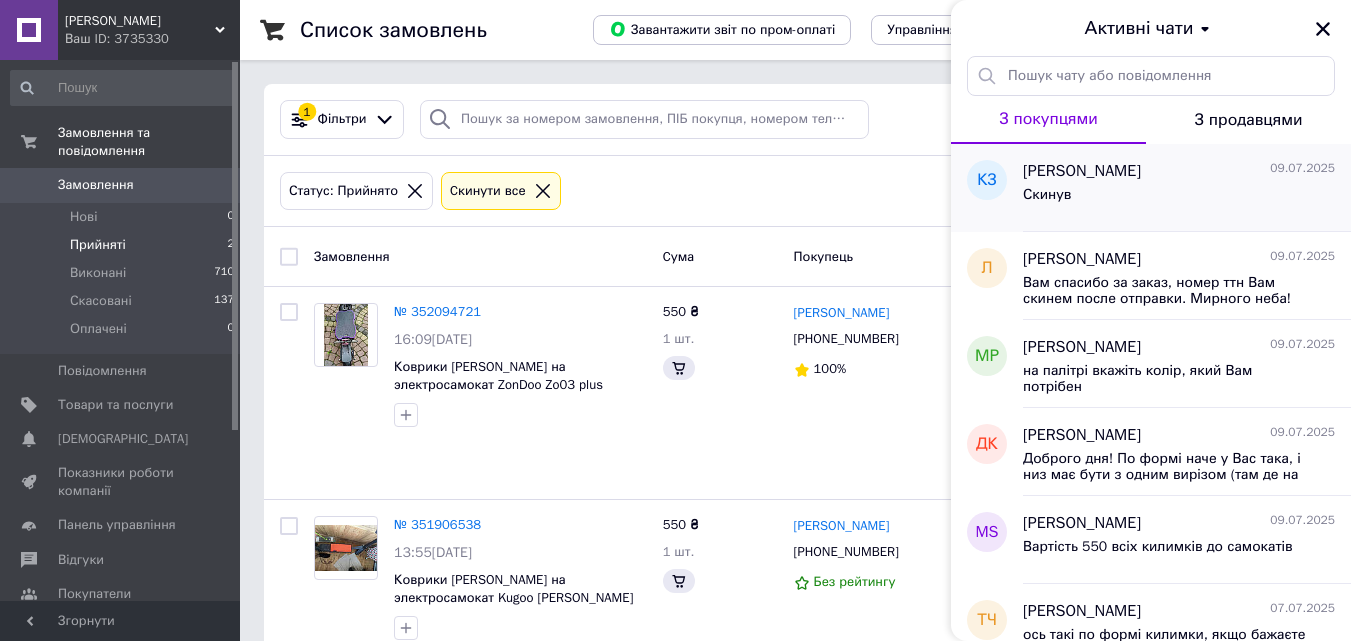 click on "Скинув" at bounding box center (1179, 199) 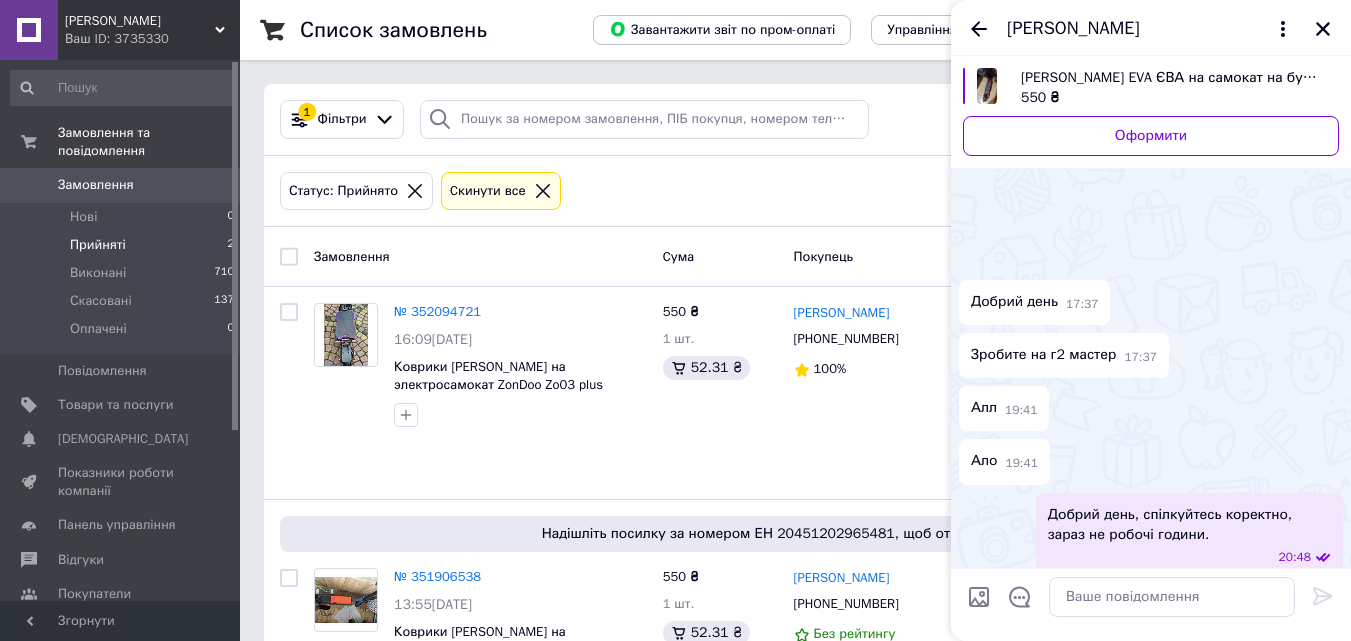 scroll, scrollTop: 337, scrollLeft: 0, axis: vertical 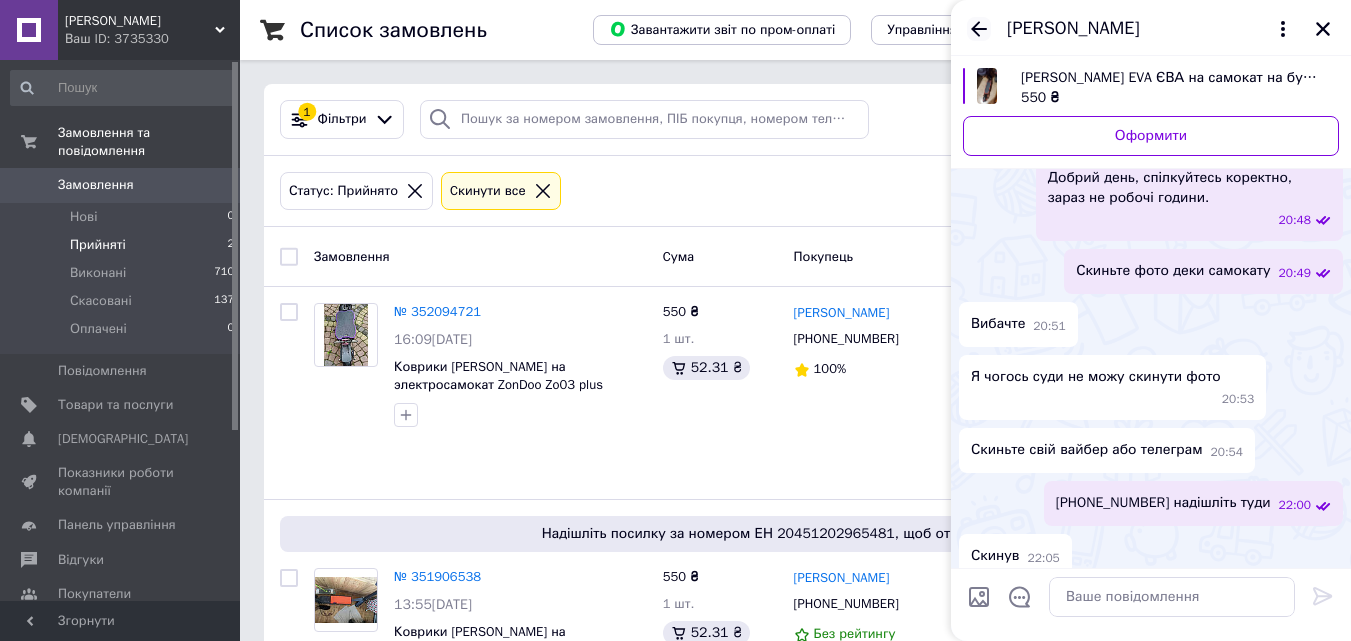 click 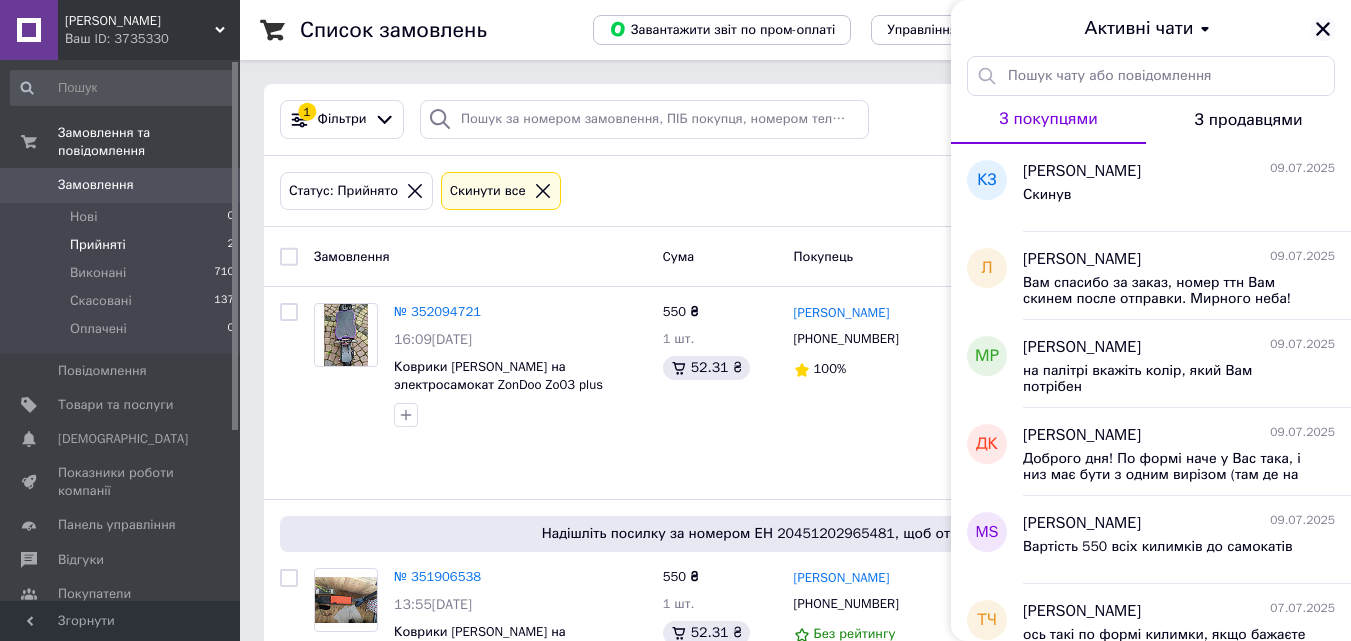 click 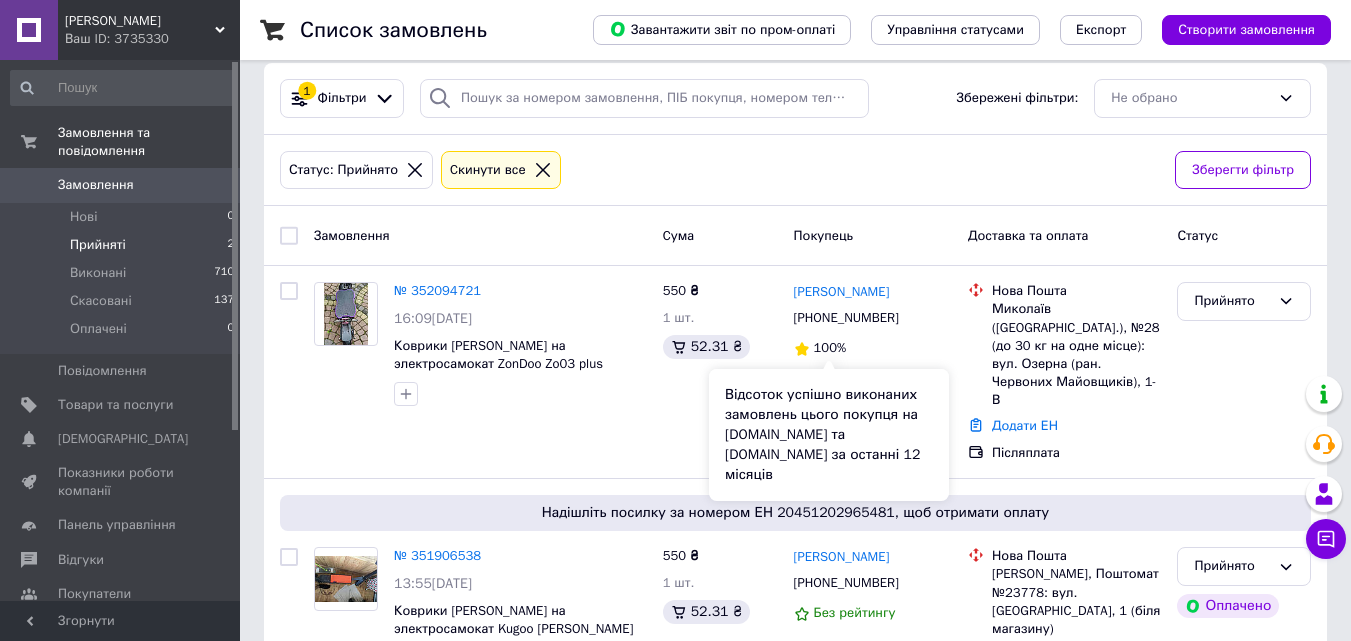 scroll, scrollTop: 84, scrollLeft: 0, axis: vertical 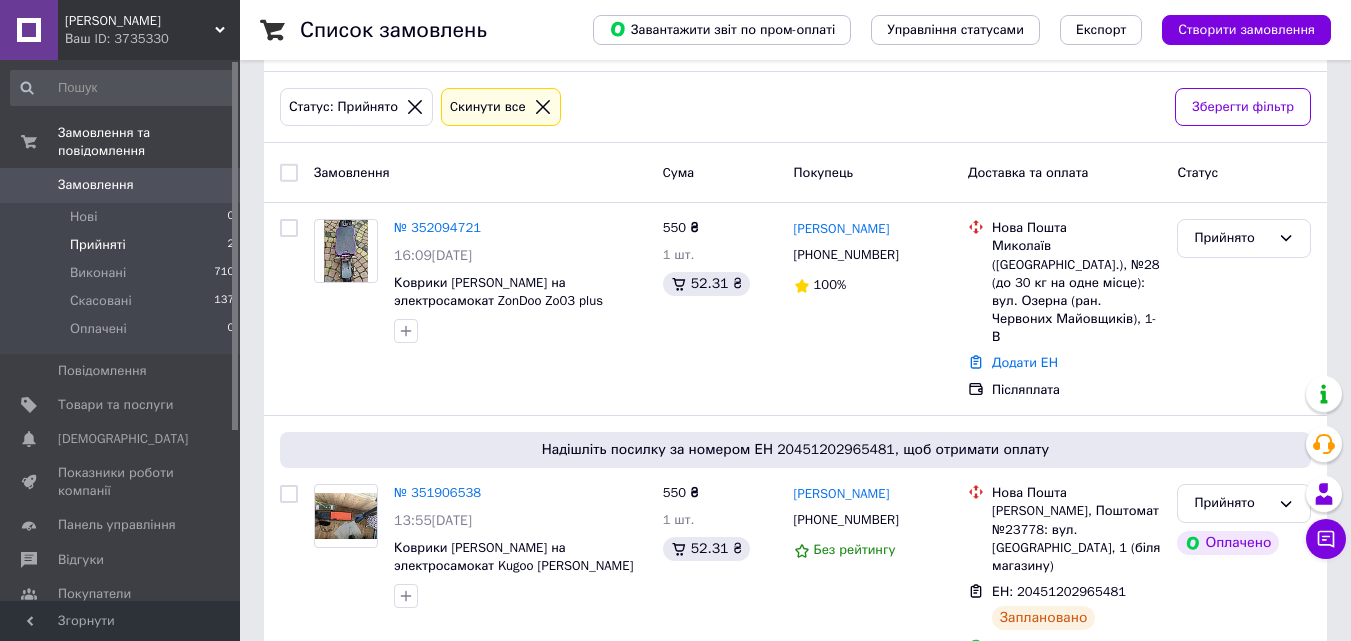click on "Прийняті 2" at bounding box center (123, 245) 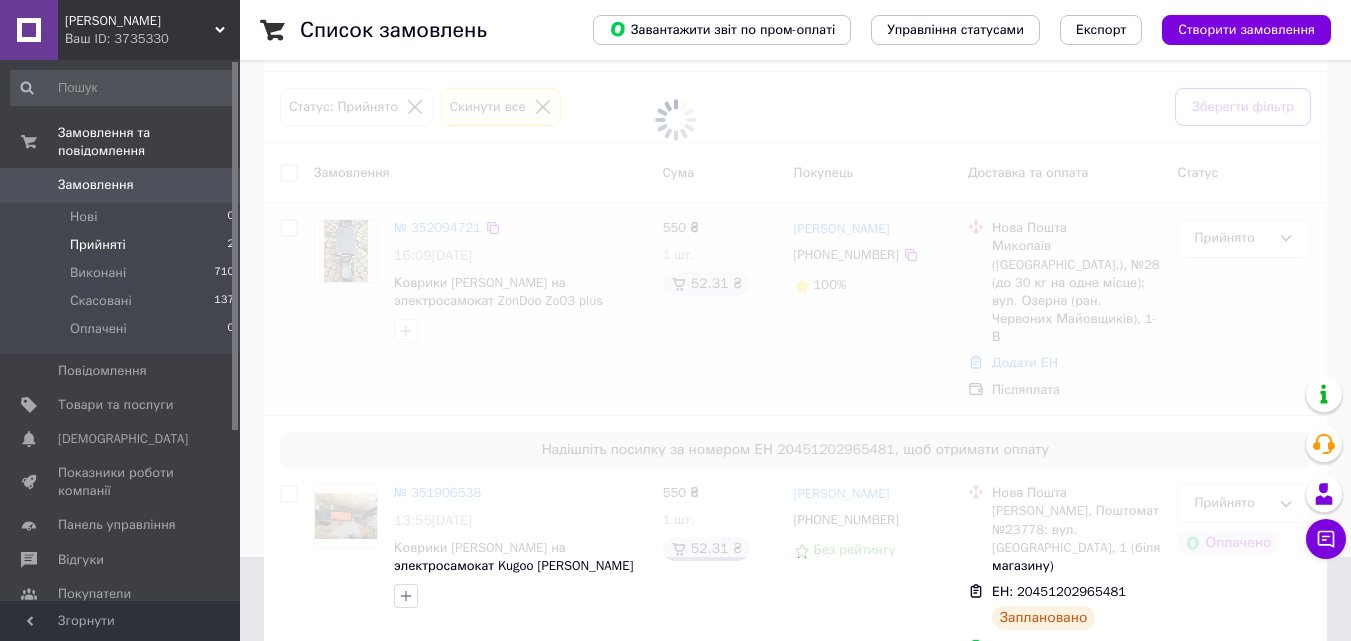 scroll, scrollTop: 0, scrollLeft: 0, axis: both 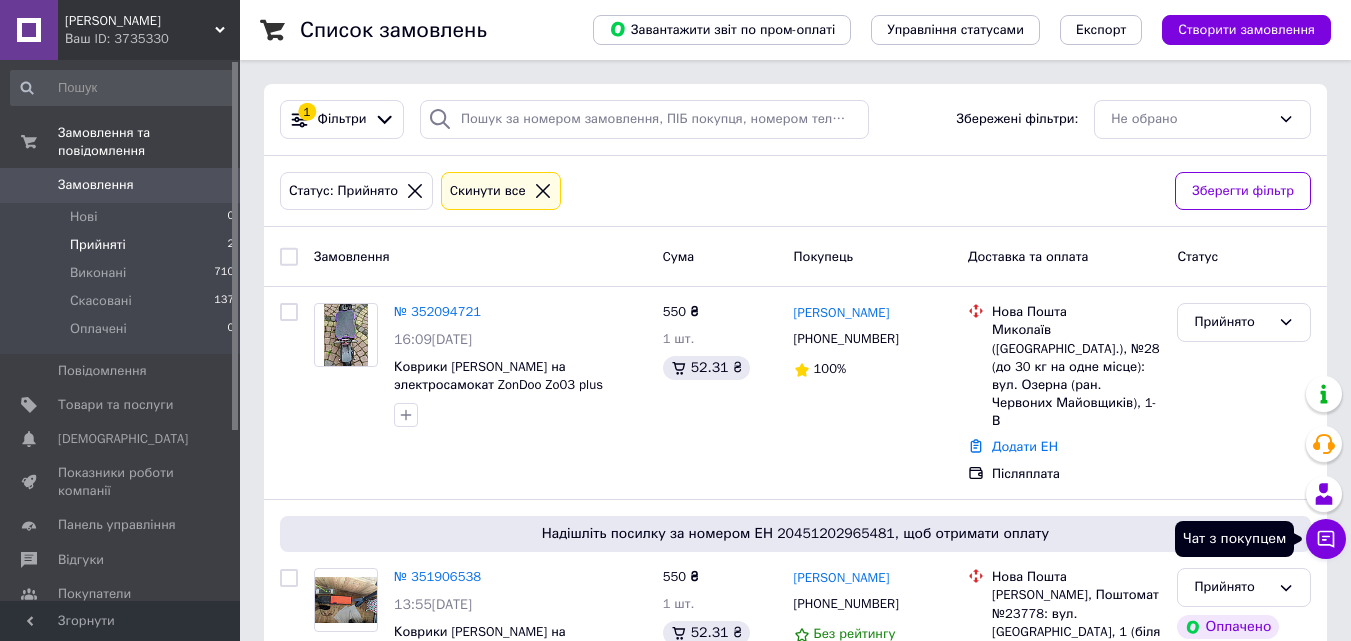 click 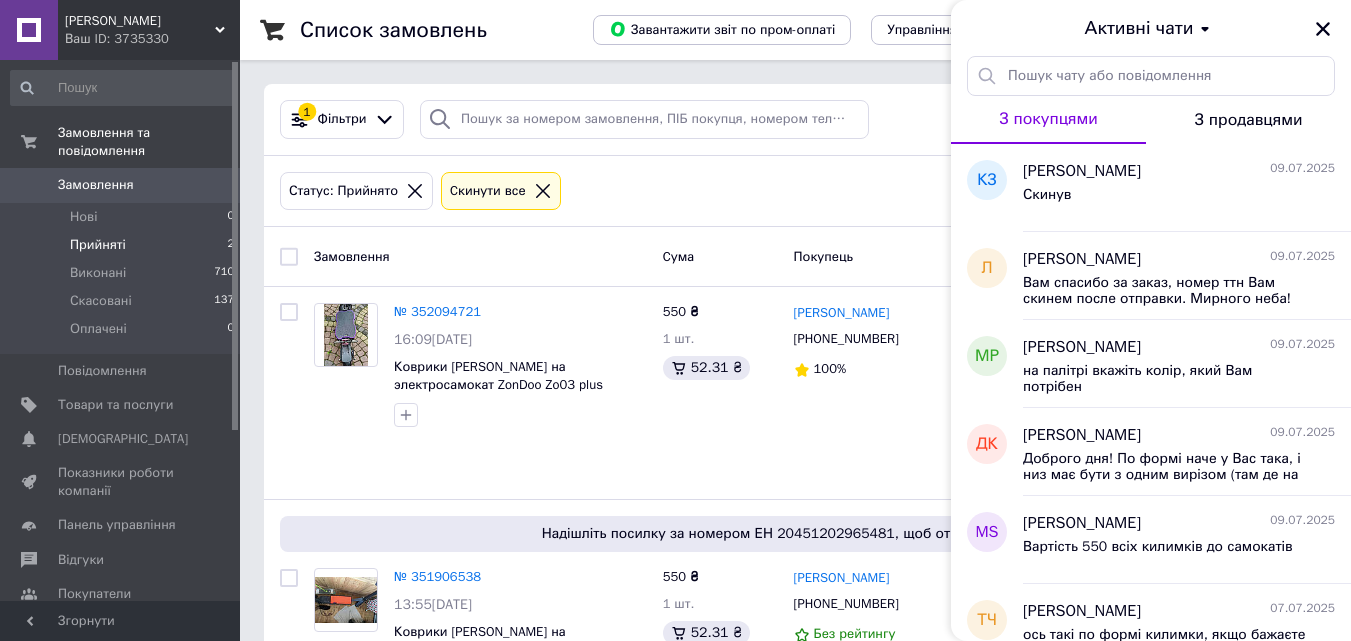 drag, startPoint x: 1328, startPoint y: 24, endPoint x: 1038, endPoint y: 81, distance: 295.54865 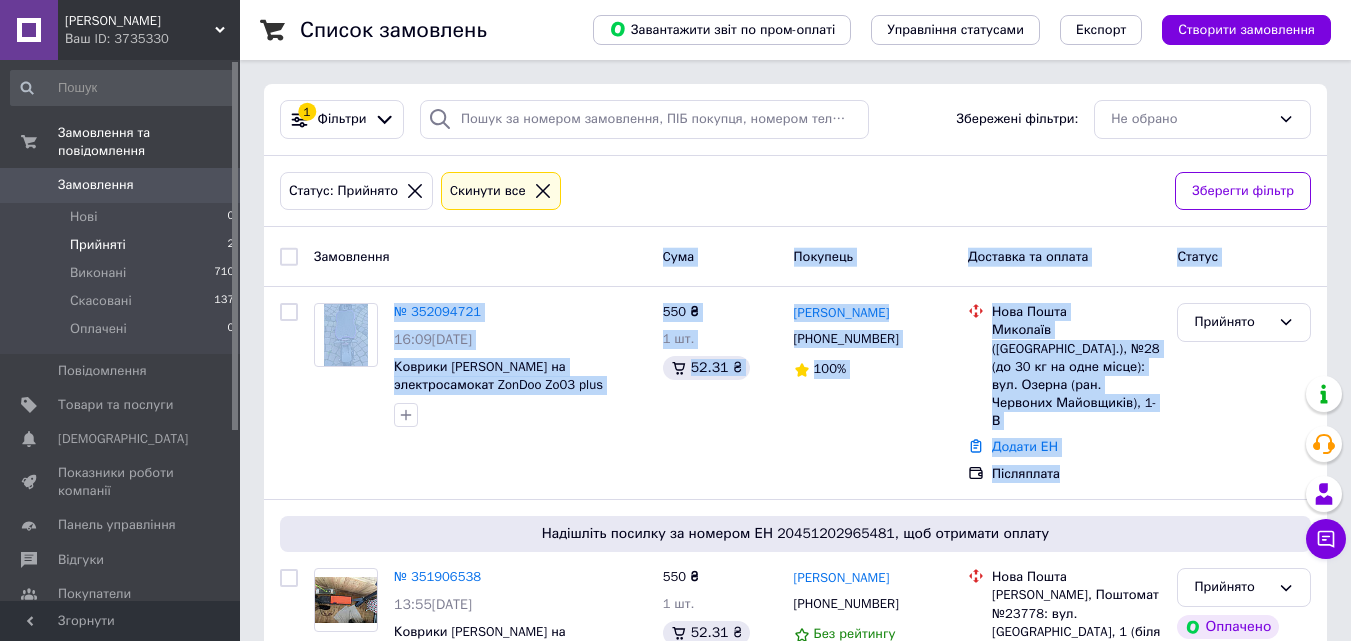 drag, startPoint x: 1078, startPoint y: 445, endPoint x: 452, endPoint y: 269, distance: 650.2707 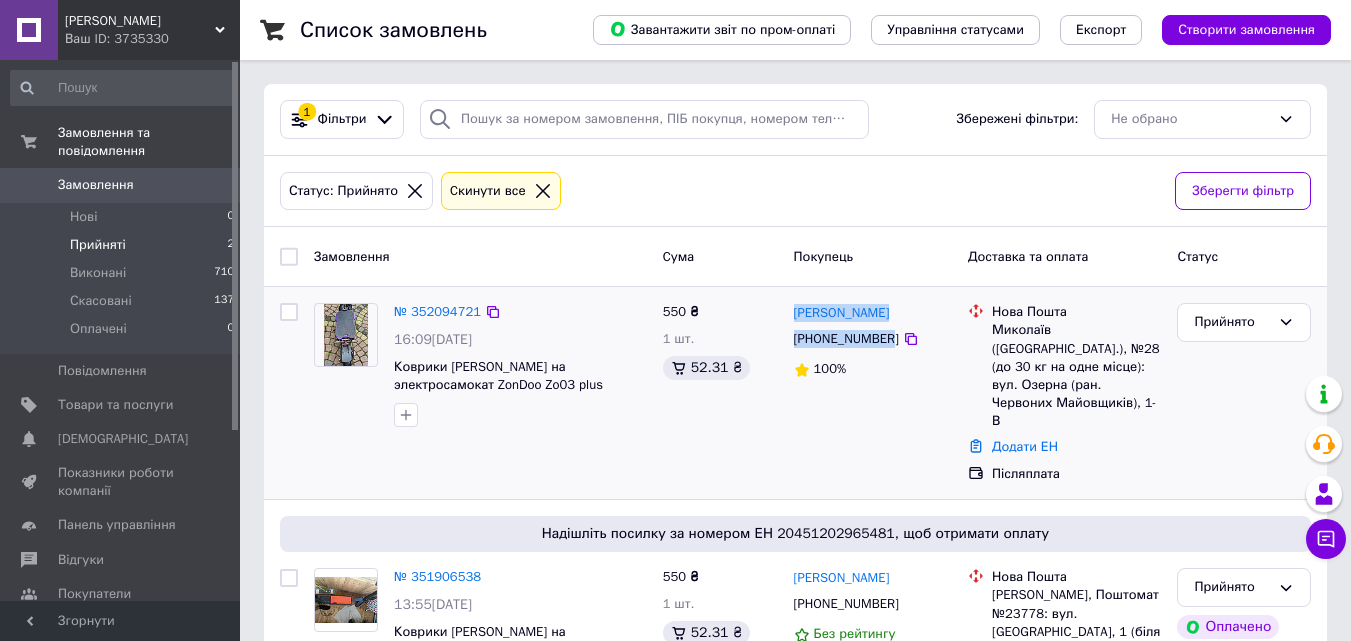 drag, startPoint x: 786, startPoint y: 310, endPoint x: 886, endPoint y: 335, distance: 103.077644 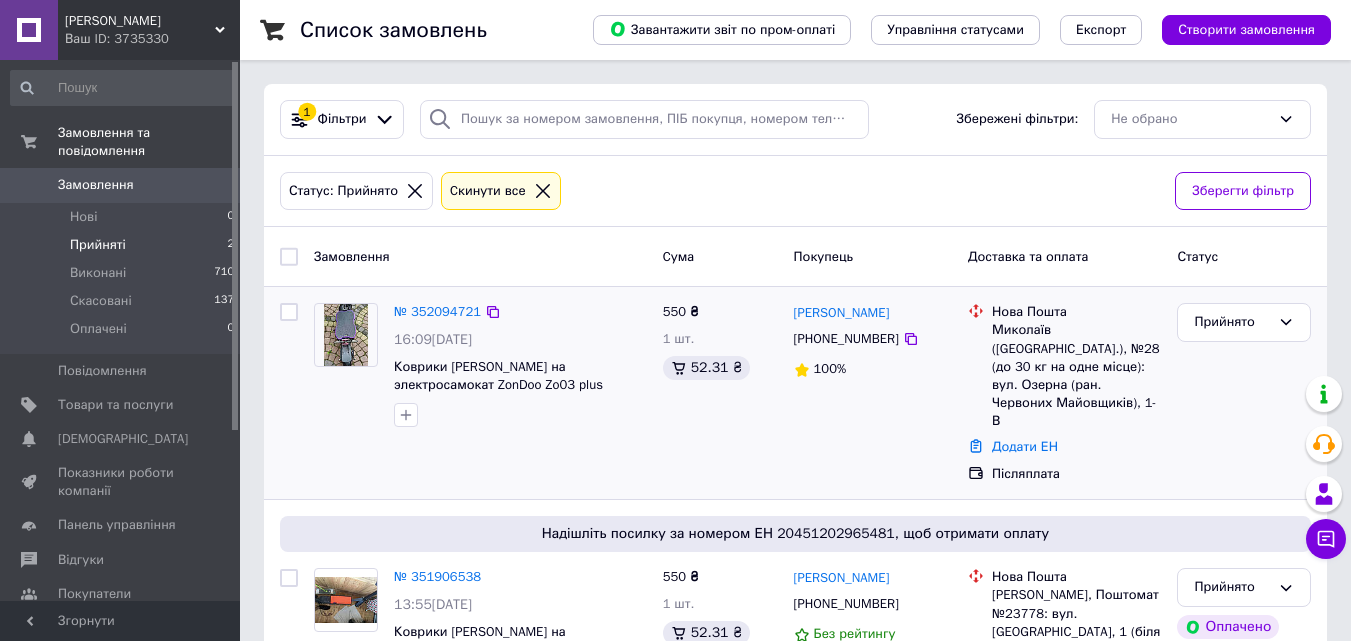 click at bounding box center (976, 366) 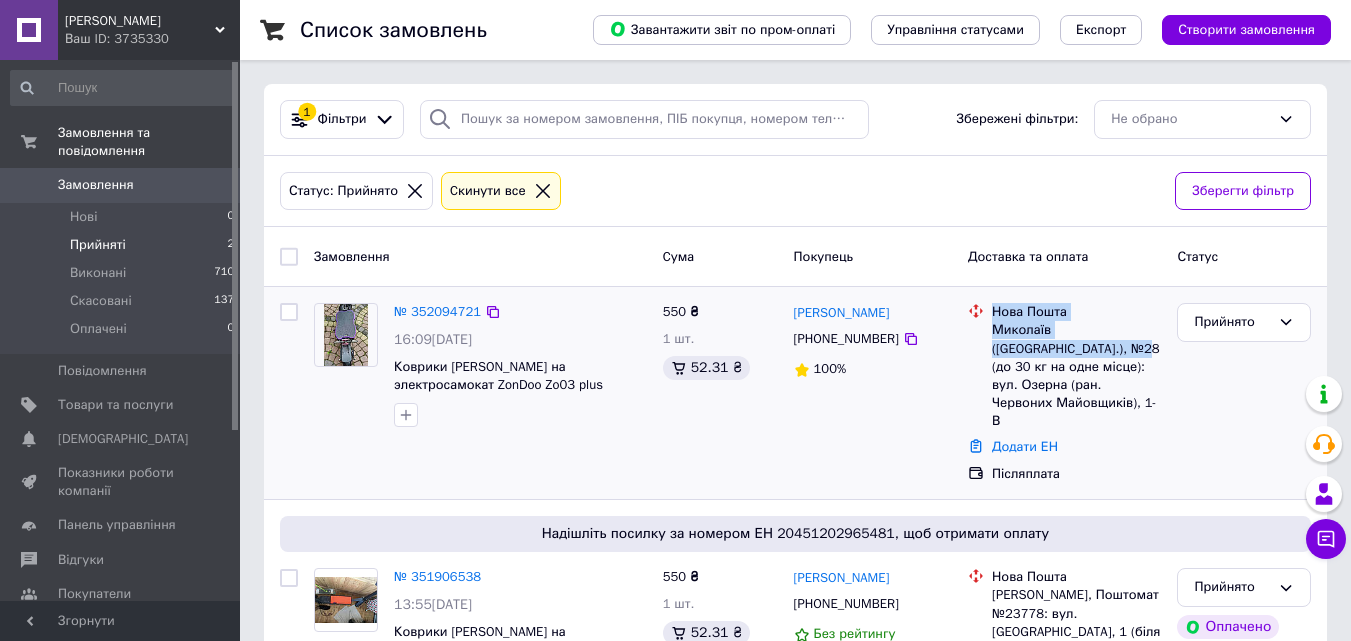 drag, startPoint x: 987, startPoint y: 327, endPoint x: 1056, endPoint y: 347, distance: 71.8401 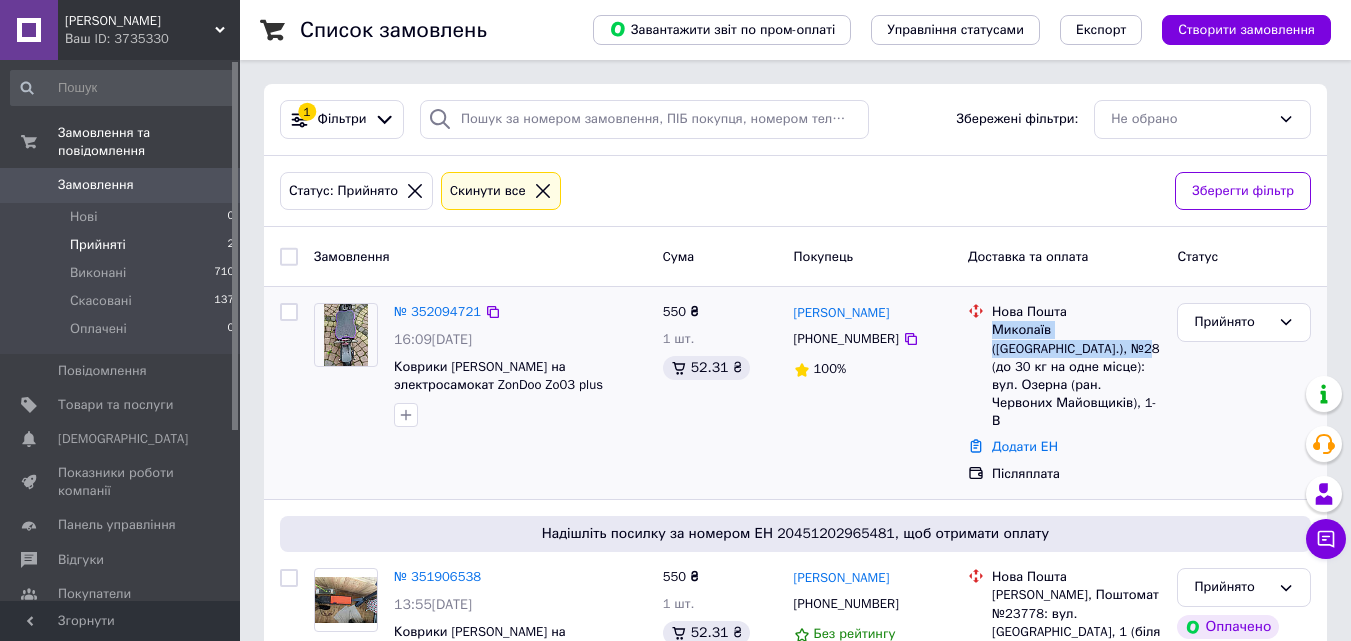 drag, startPoint x: 994, startPoint y: 329, endPoint x: 1053, endPoint y: 348, distance: 61.983868 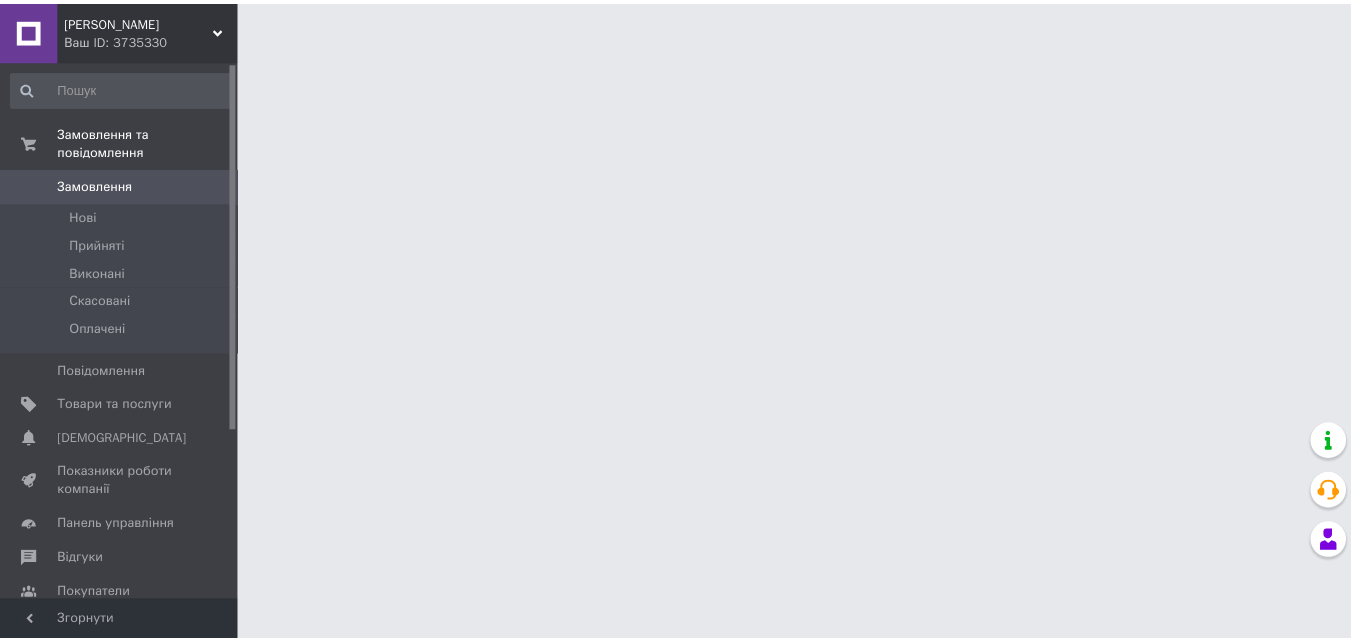 scroll, scrollTop: 0, scrollLeft: 0, axis: both 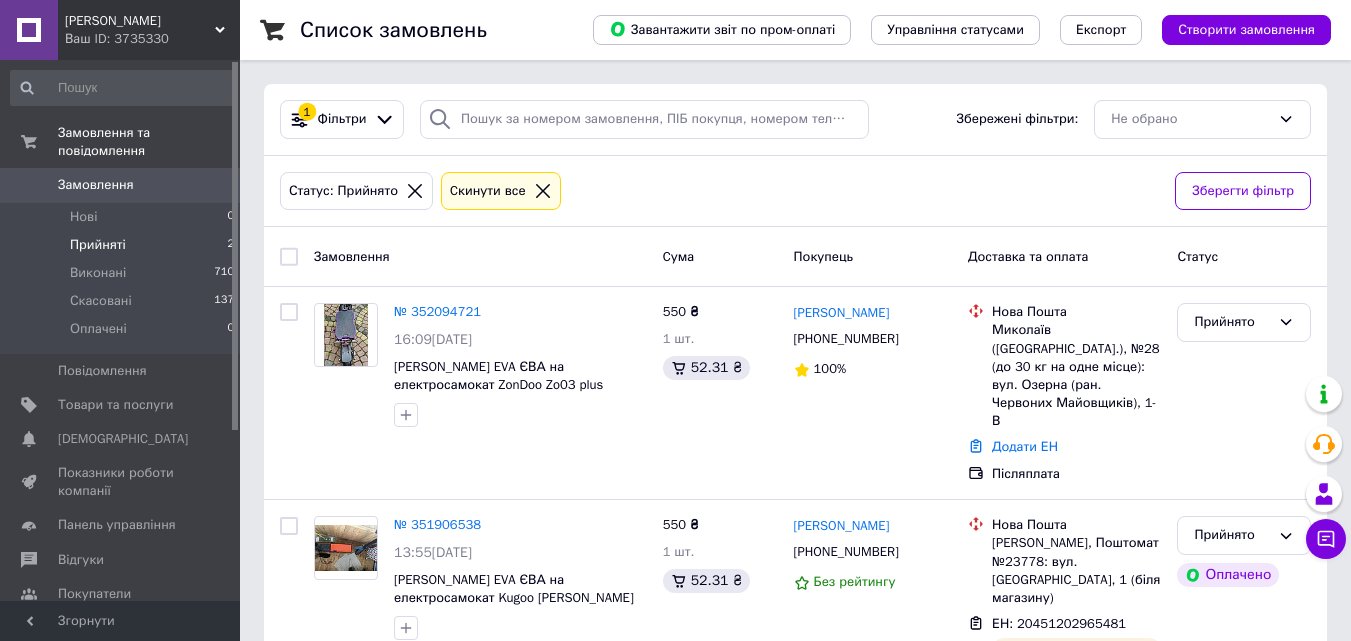 click on "Прийняті" at bounding box center [98, 245] 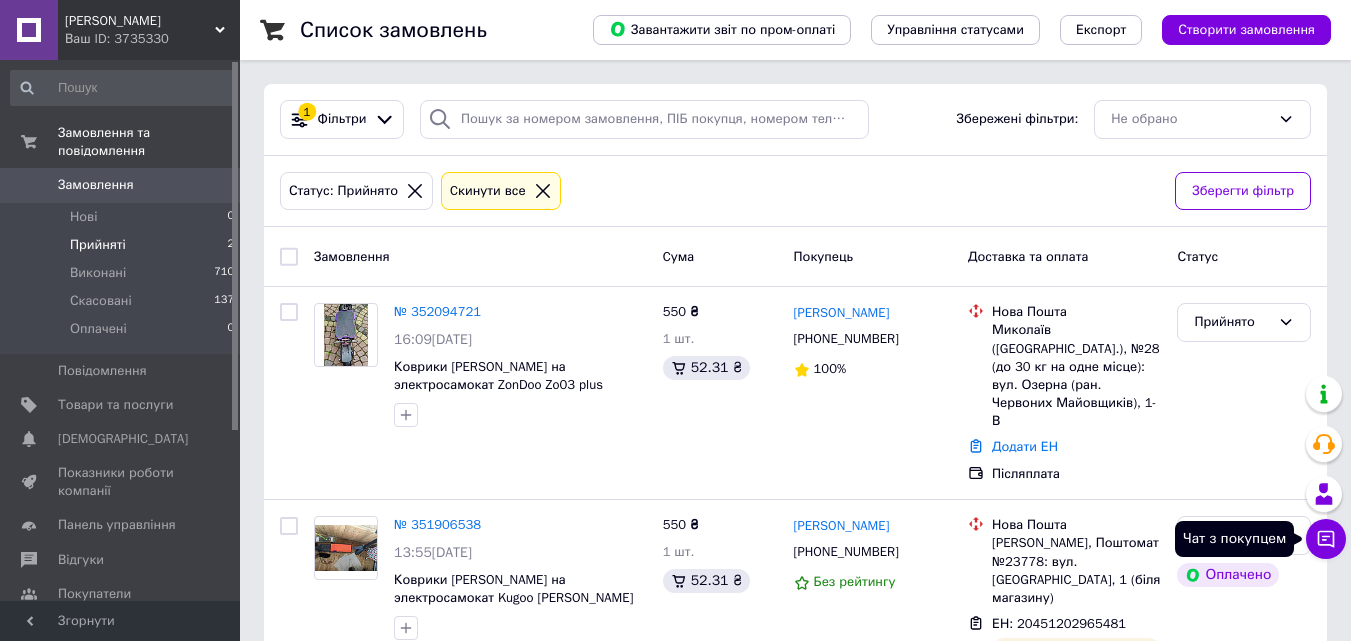 click 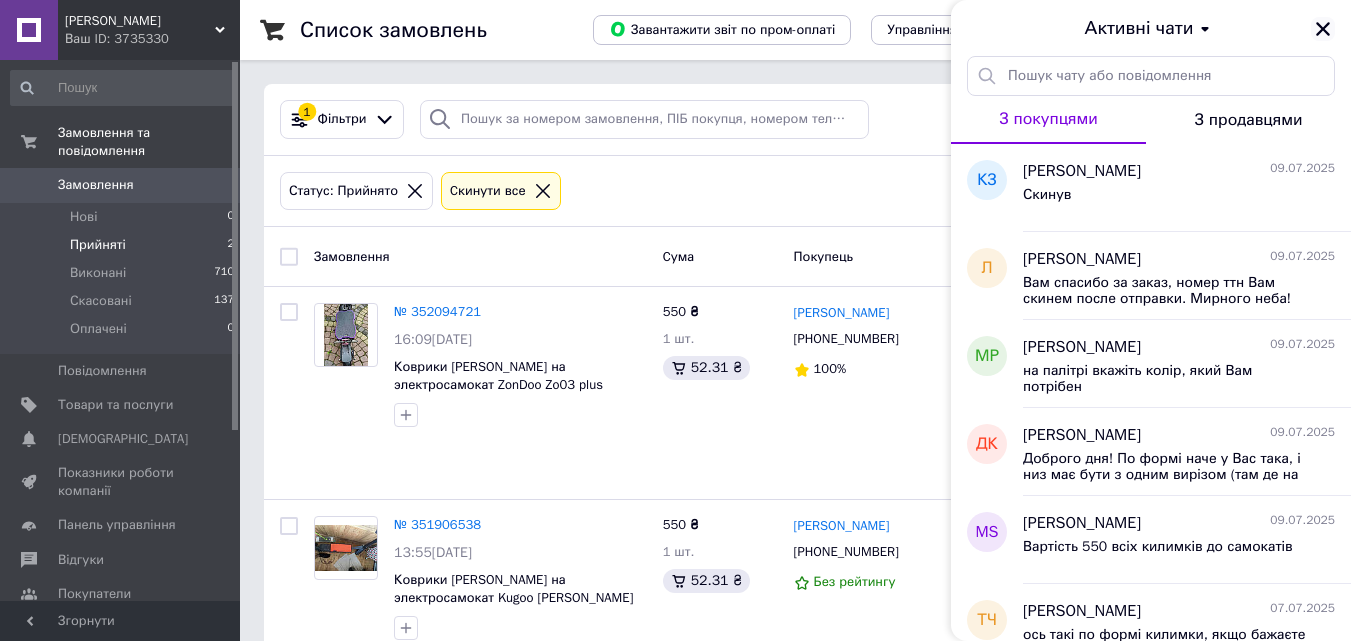 click 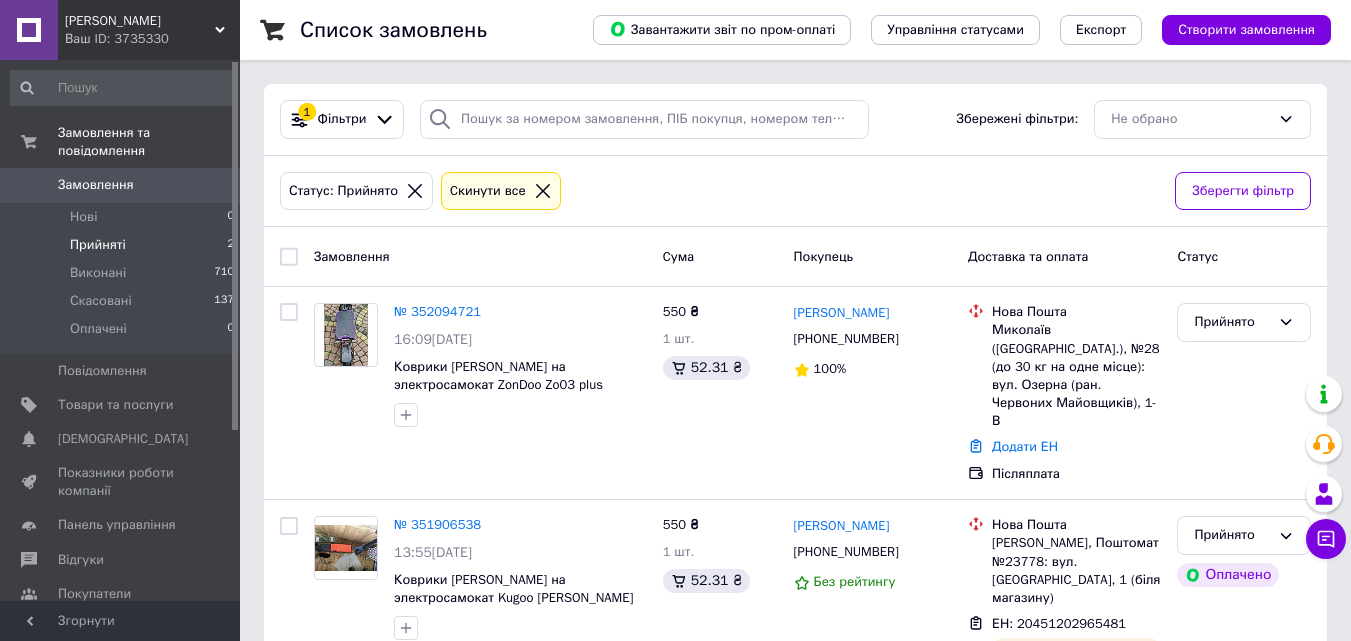 click on "Прийняті 2" at bounding box center (123, 245) 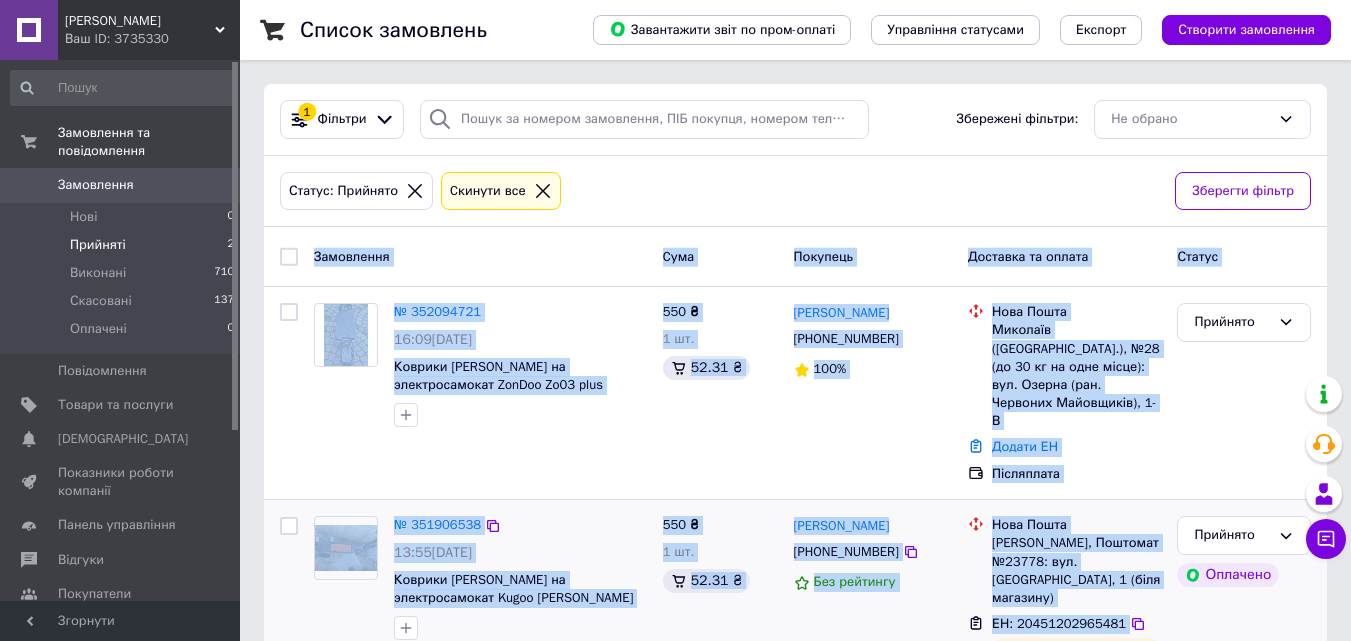 drag, startPoint x: 788, startPoint y: 202, endPoint x: 1176, endPoint y: 621, distance: 571.056 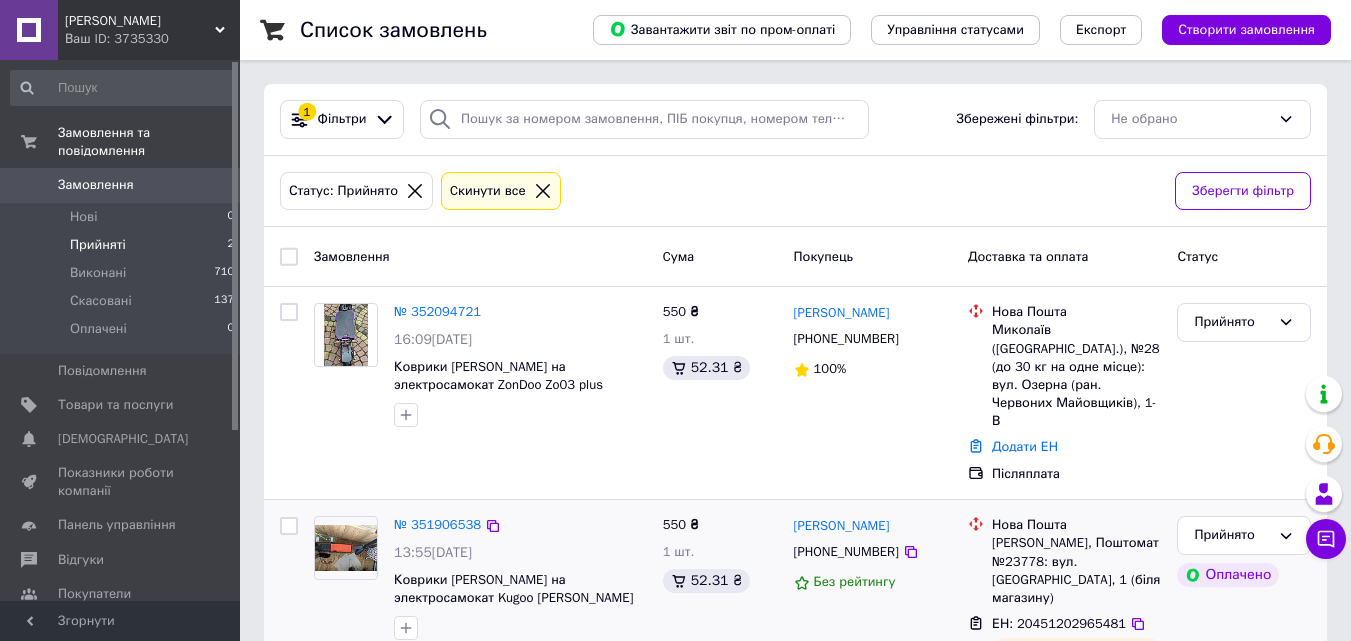 click on "Прийнято Оплачено" at bounding box center (1244, 610) 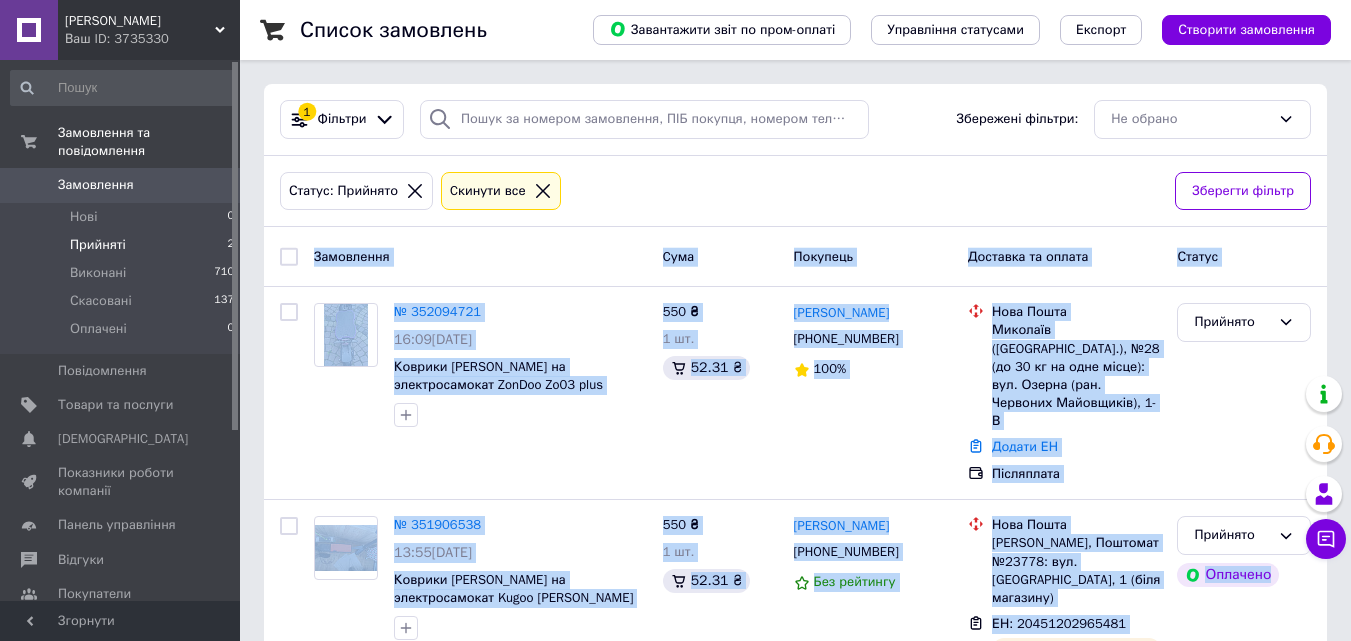 drag, startPoint x: 1192, startPoint y: 608, endPoint x: 612, endPoint y: 185, distance: 717.8642 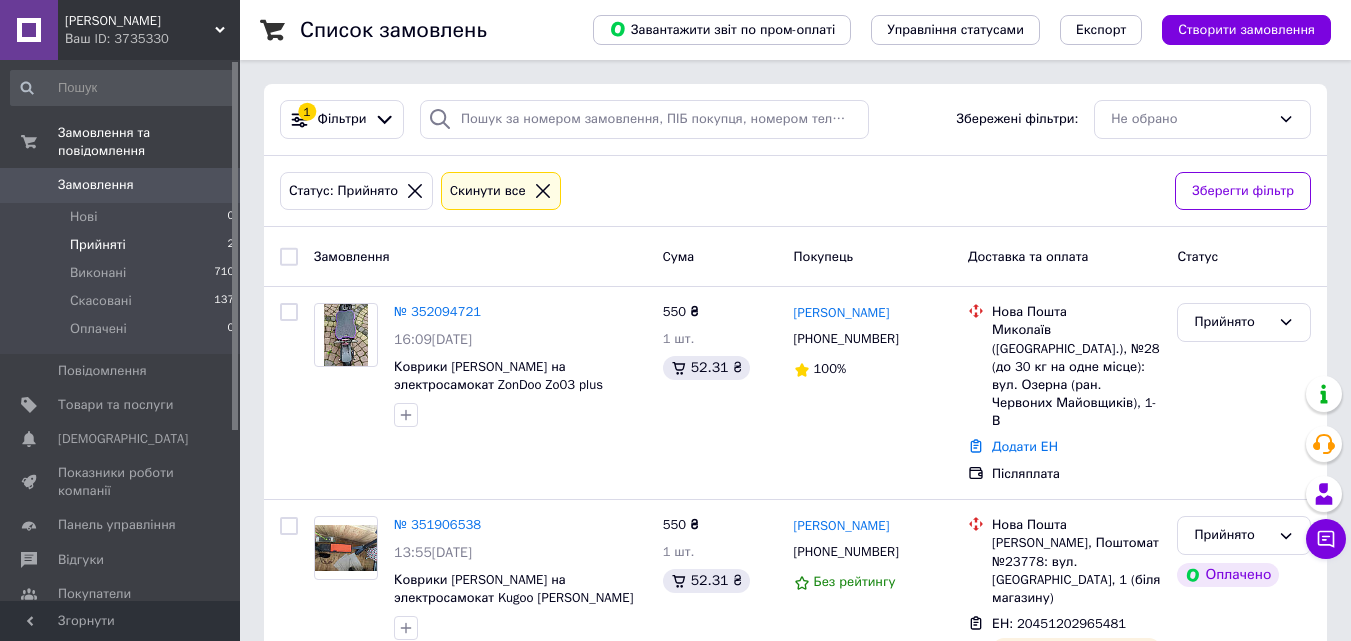 click on "Статус: Прийнято Cкинути все" at bounding box center (719, 191) 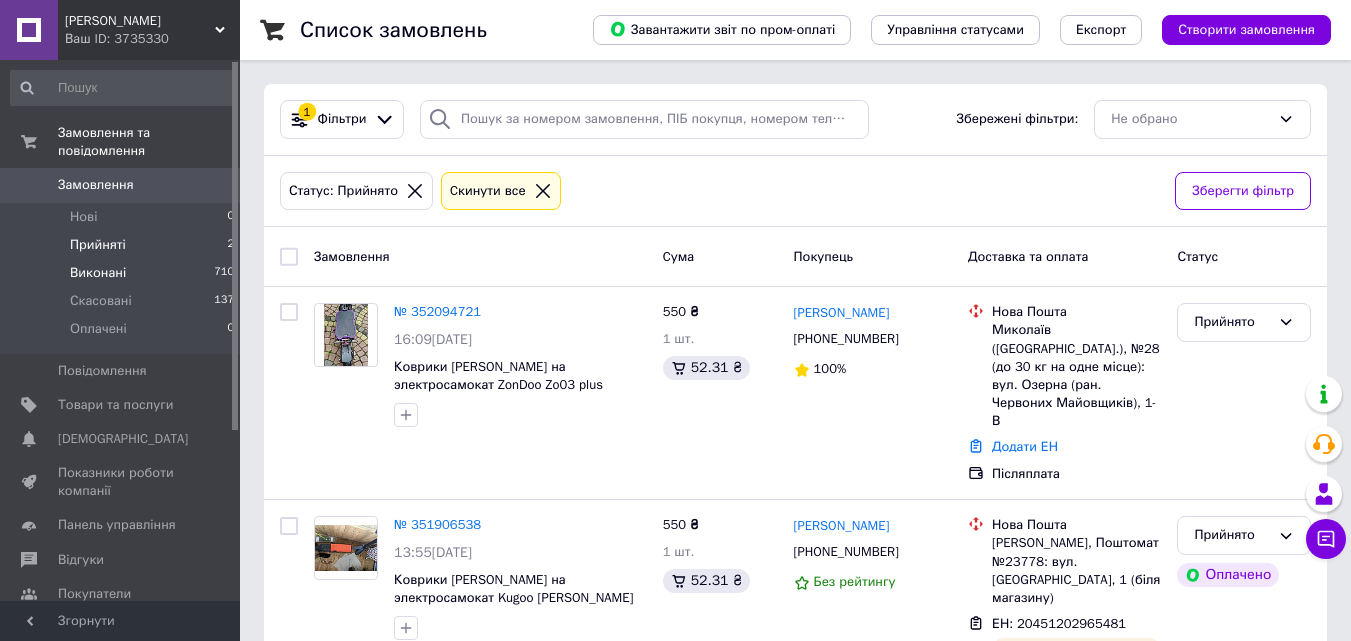click on "Виконані" at bounding box center (98, 273) 